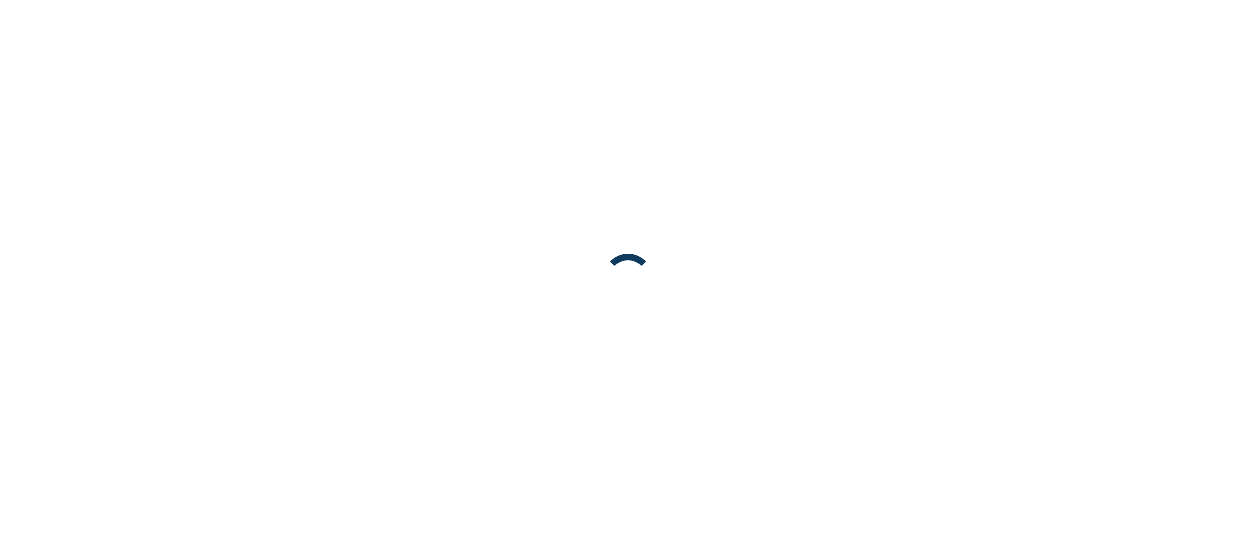 scroll, scrollTop: 0, scrollLeft: 0, axis: both 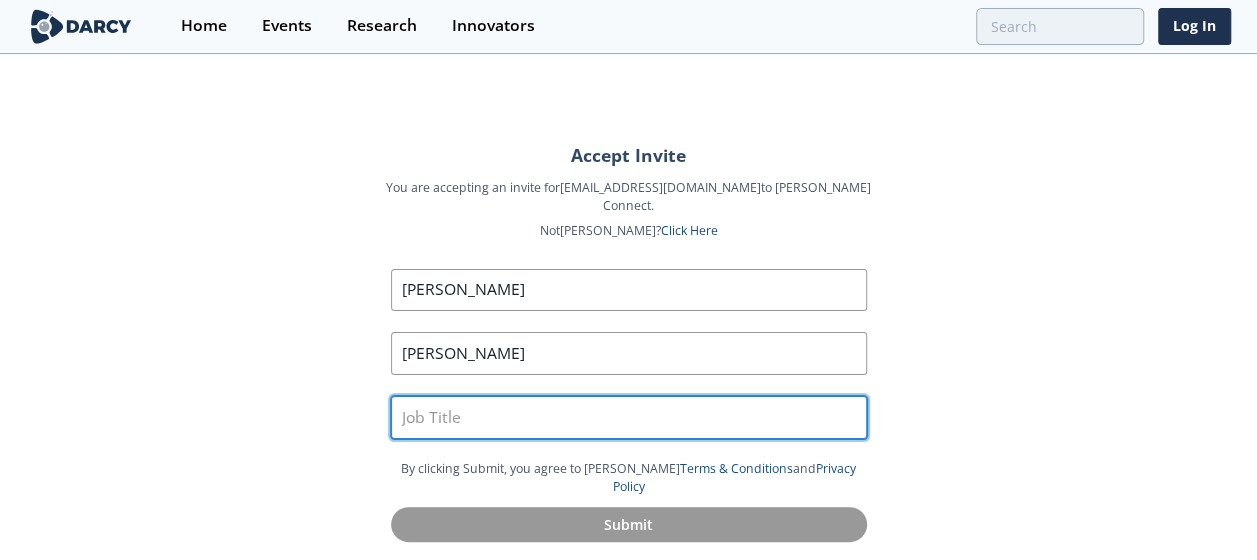 click at bounding box center (629, 417) 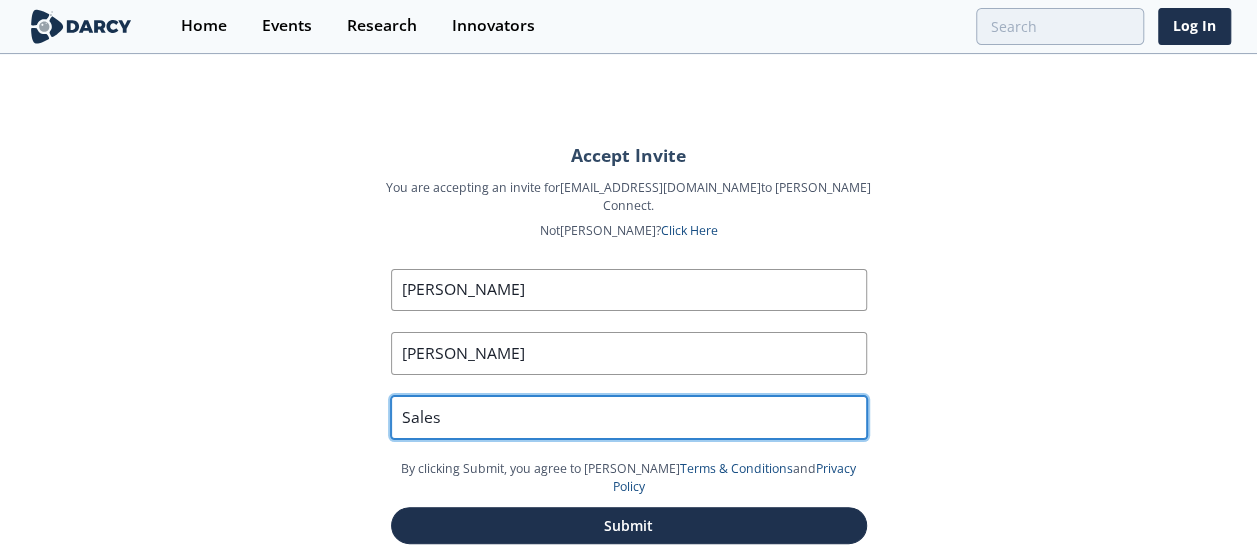 scroll, scrollTop: 0, scrollLeft: 0, axis: both 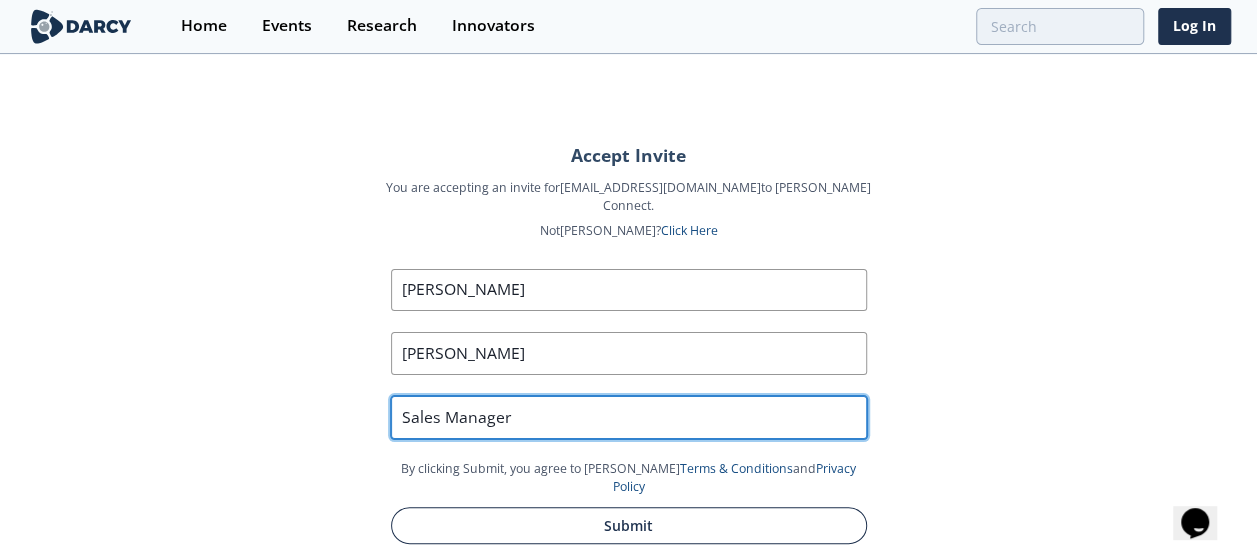 type on "Sales Manager" 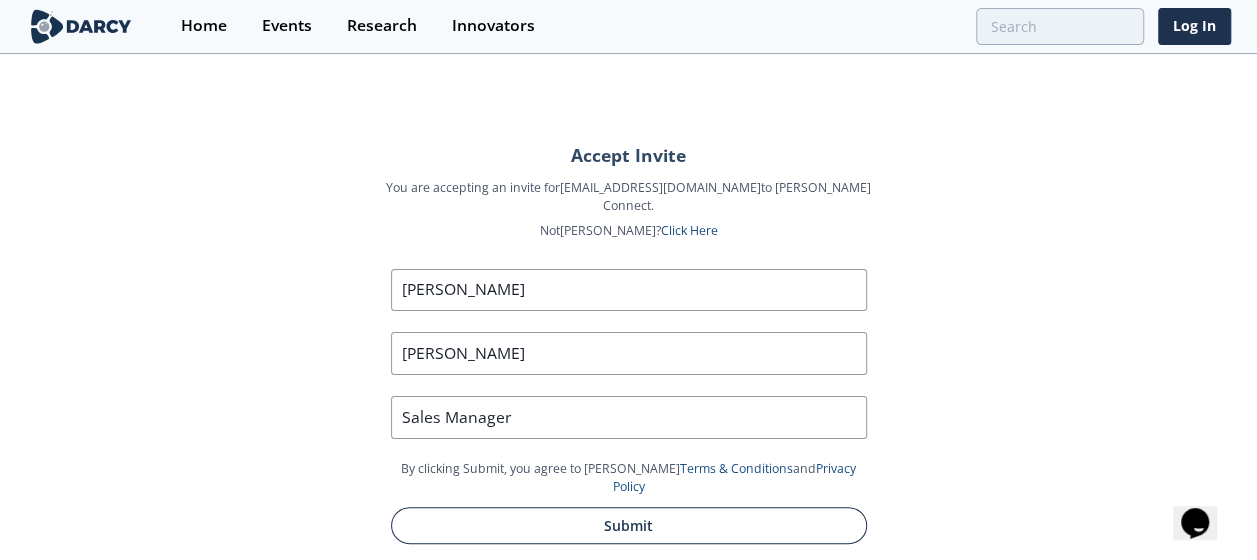 click on "Submit" at bounding box center (629, 525) 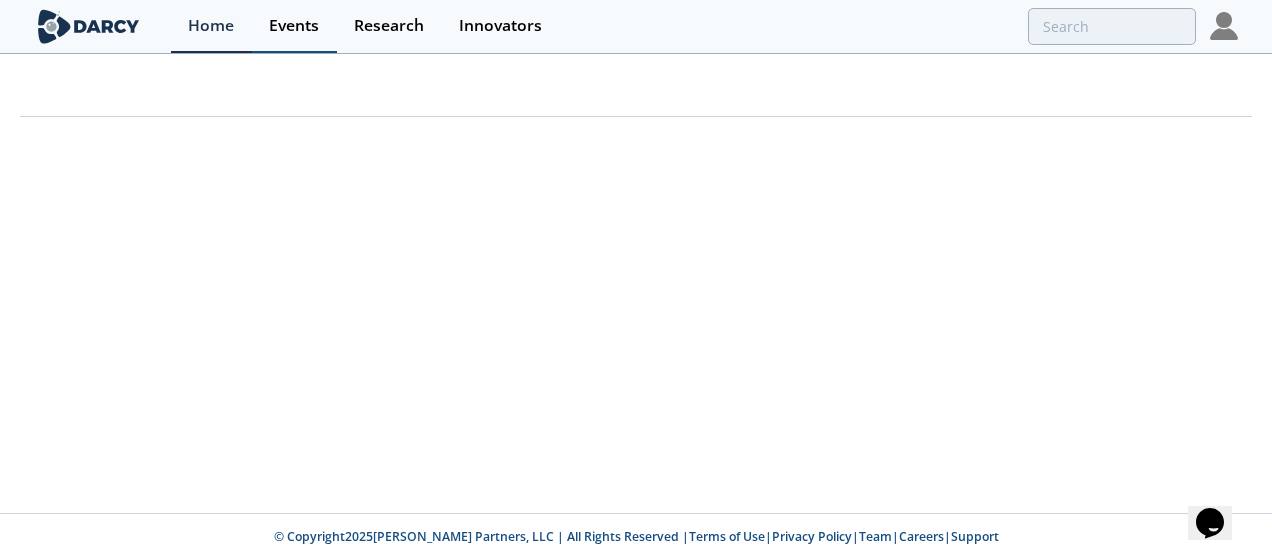 click on "Events" at bounding box center [294, 26] 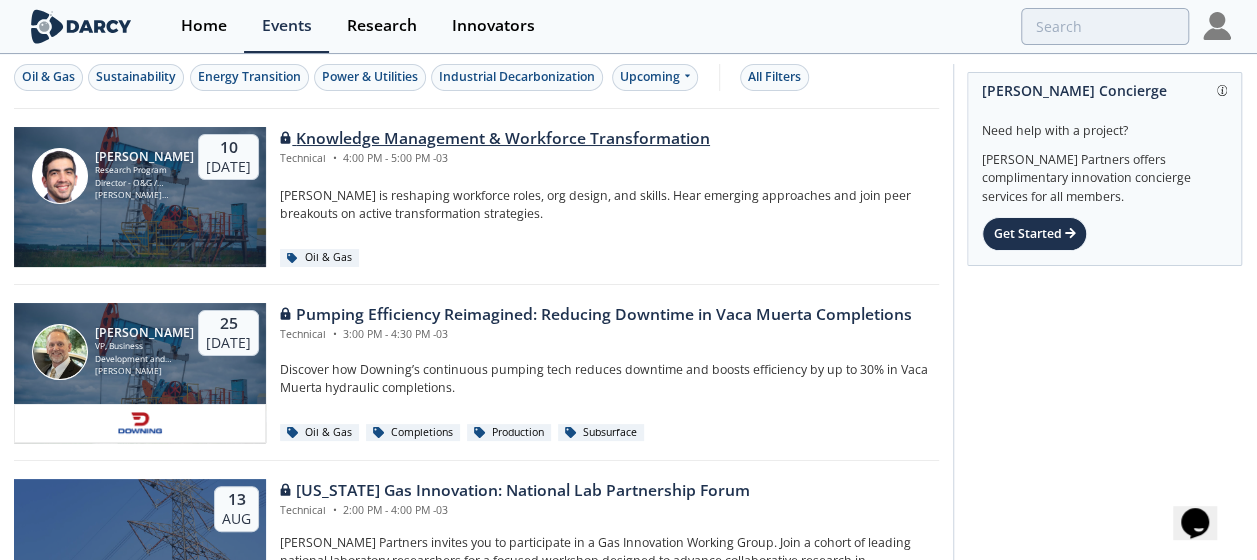 scroll, scrollTop: 0, scrollLeft: 0, axis: both 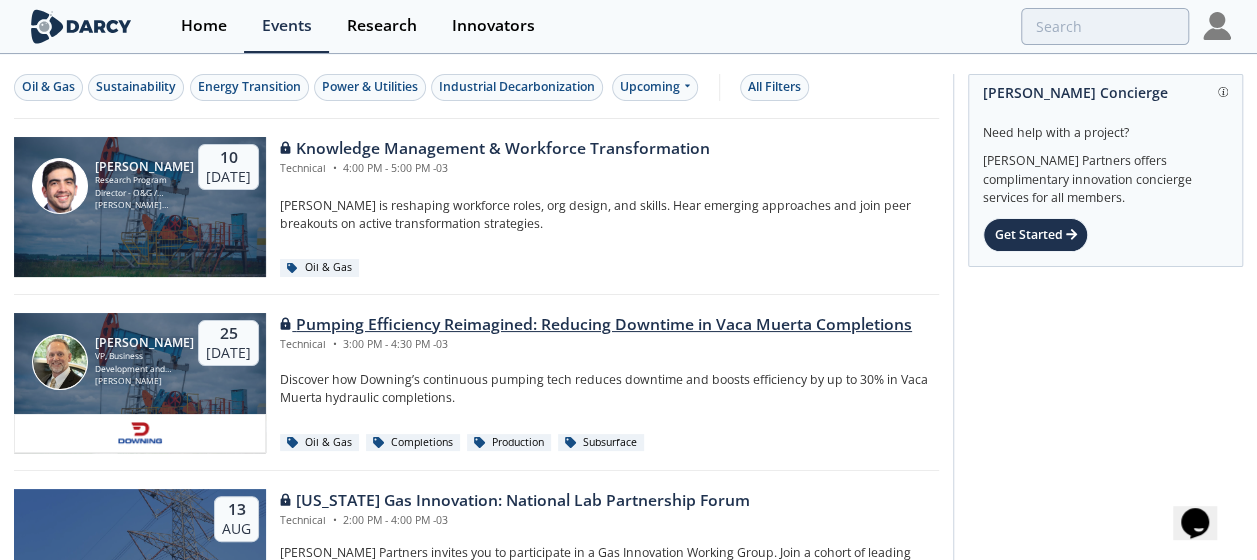 click on "Pumping Efficiency Reimagined: Reducing Downtime in Vaca Muerta Completions" at bounding box center [596, 325] 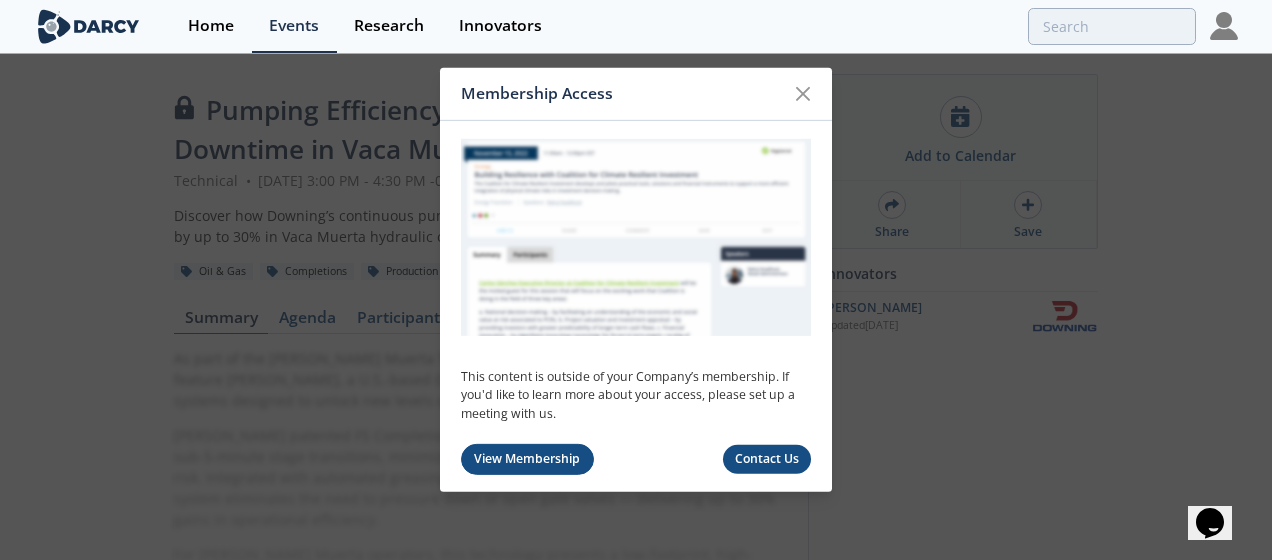 click on "View Membership" at bounding box center (527, 459) 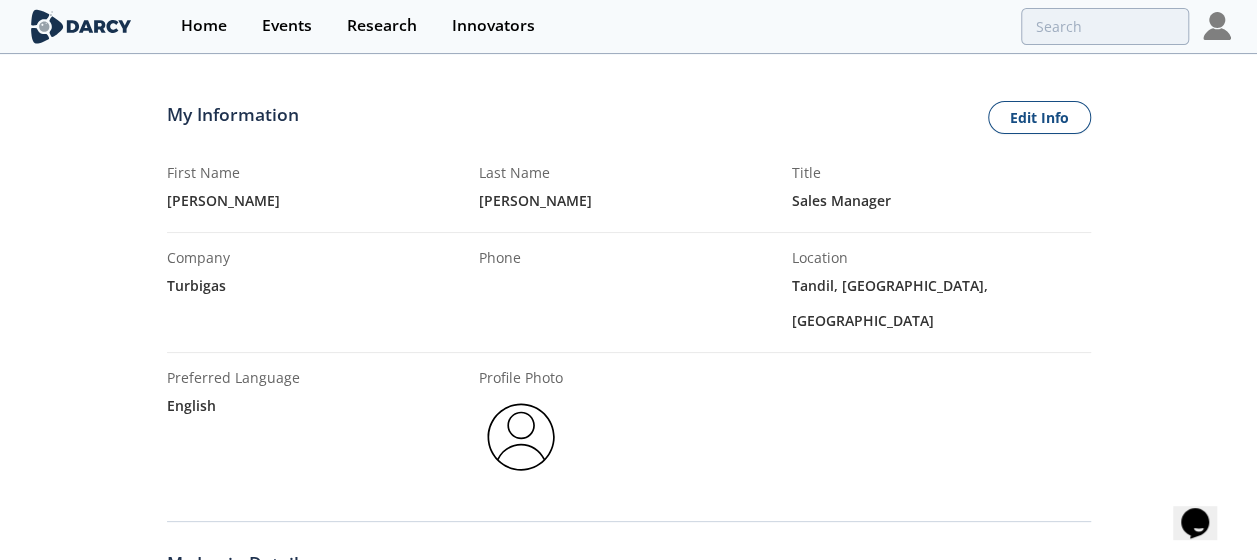 scroll, scrollTop: 98, scrollLeft: 0, axis: vertical 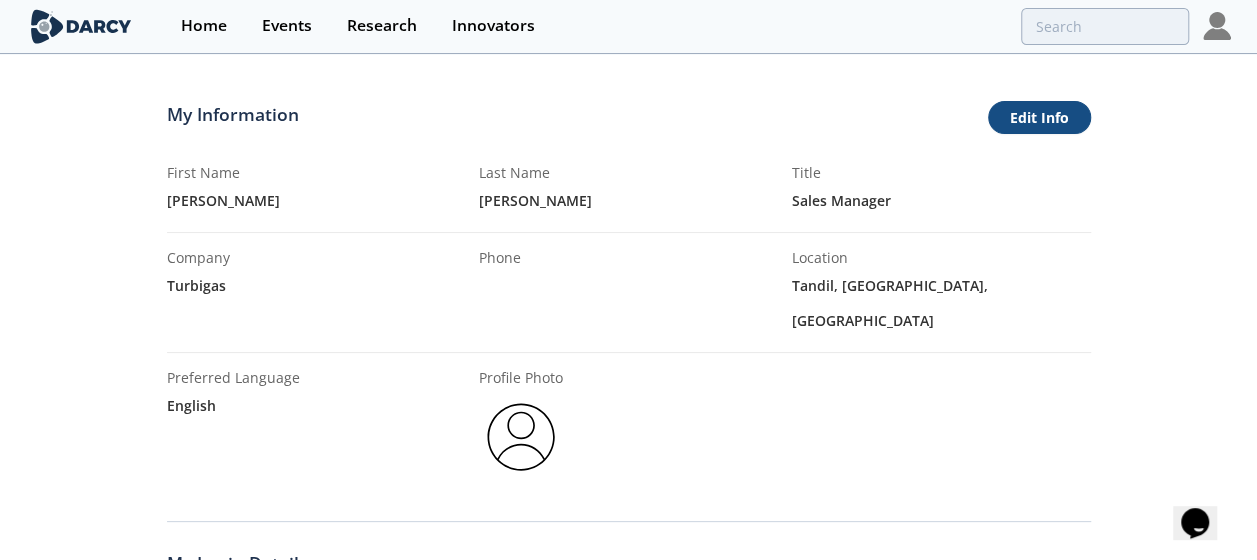 click on "Edit Info" at bounding box center [1039, 118] 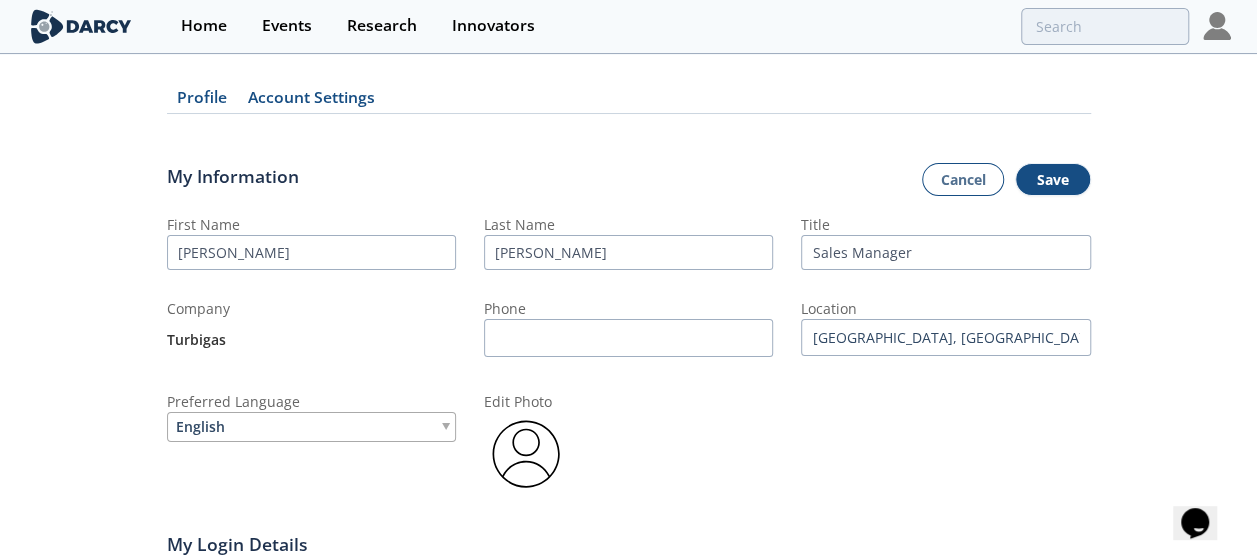 scroll, scrollTop: 0, scrollLeft: 0, axis: both 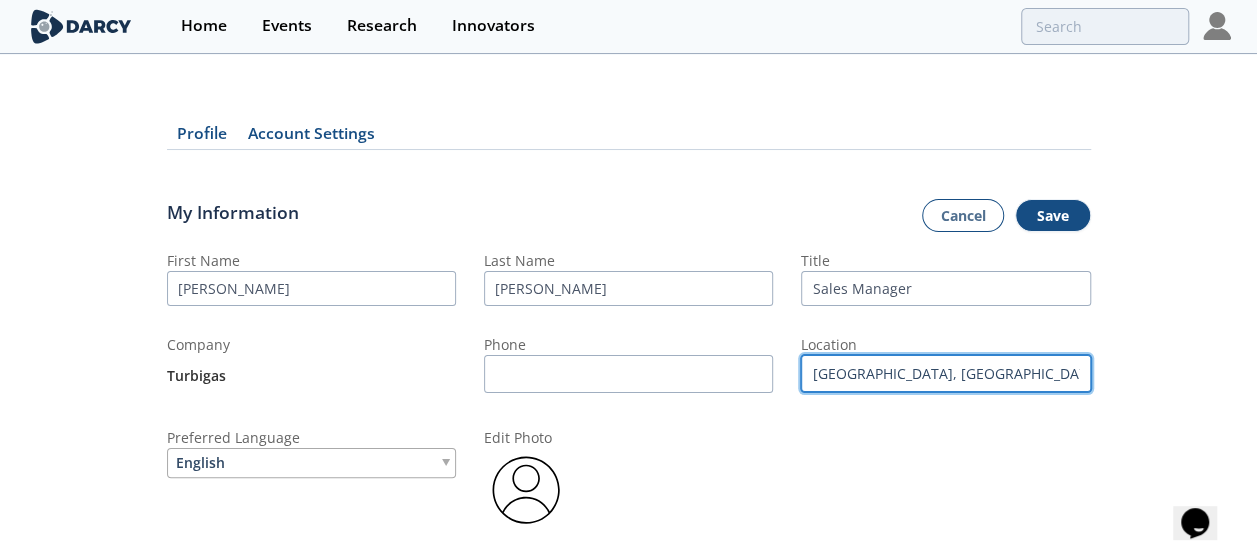 click on "[GEOGRAPHIC_DATA], [GEOGRAPHIC_DATA], [GEOGRAPHIC_DATA]" at bounding box center (945, 373) 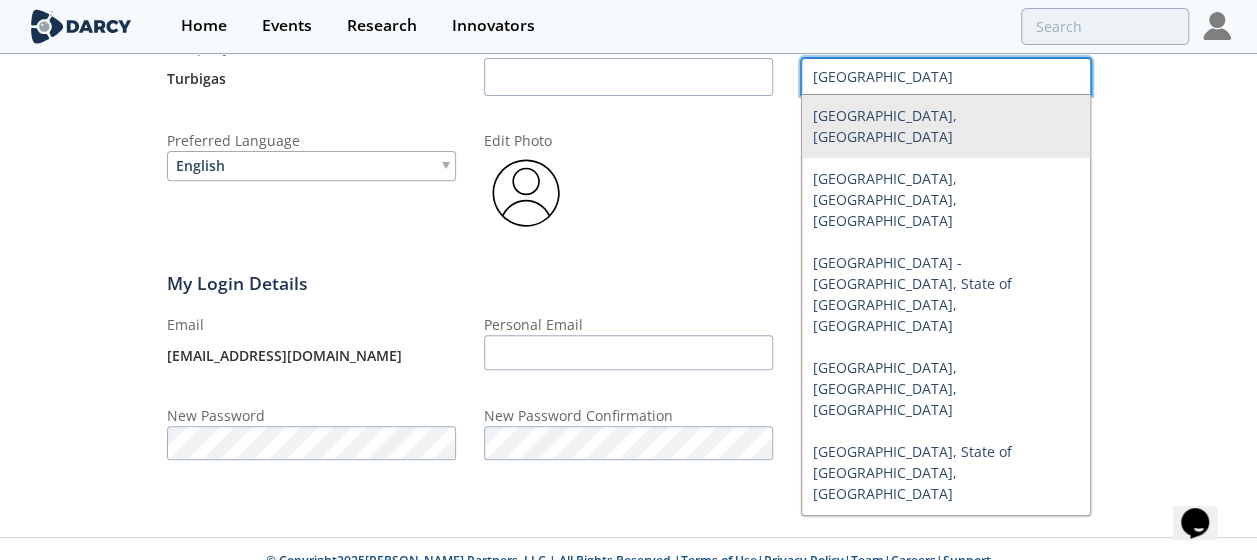 type on "[GEOGRAPHIC_DATA], [GEOGRAPHIC_DATA]" 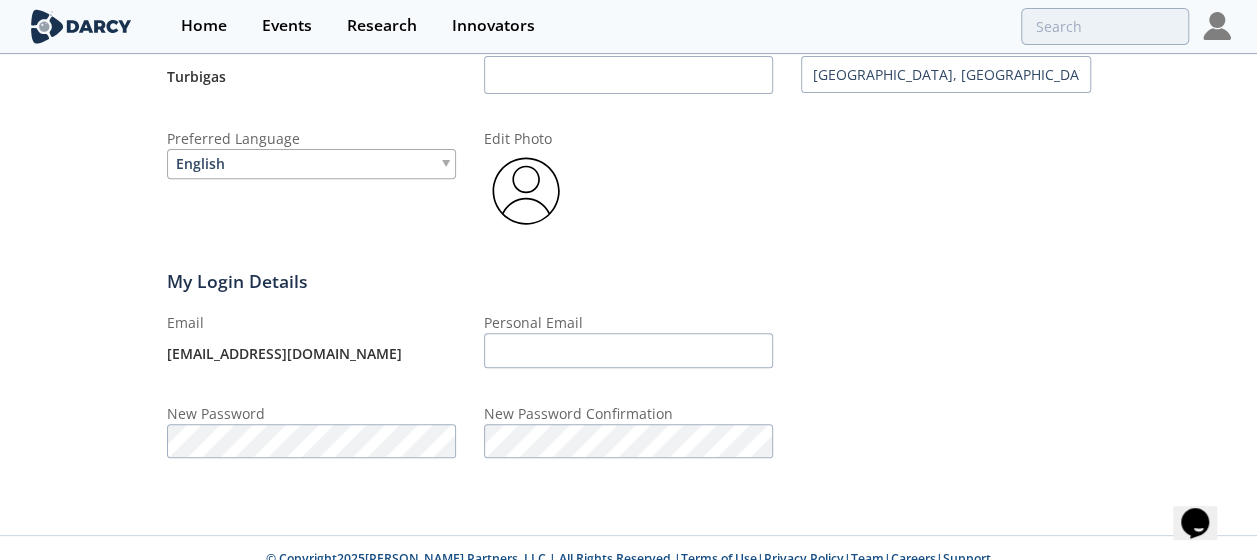 scroll, scrollTop: 317, scrollLeft: 0, axis: vertical 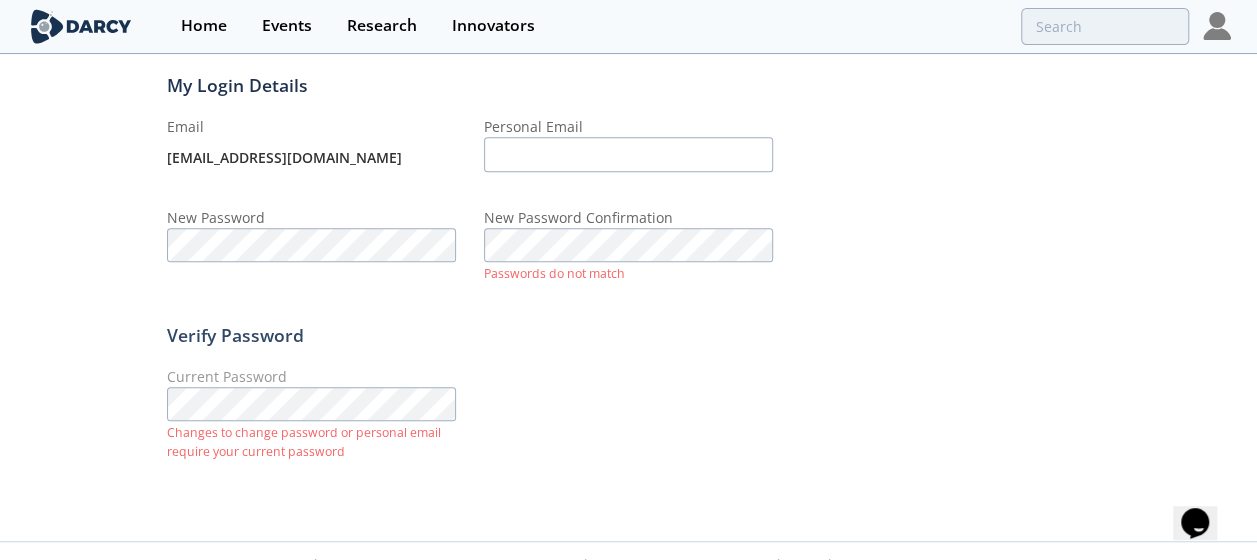 click on "Profile
Account Settings
My Information
Cancel
Save
First Name
[PERSON_NAME]
Last Name
[GEOGRAPHIC_DATA]
Title
Sales Manager
Company
[GEOGRAPHIC_DATA]
Phone
Location
[GEOGRAPHIC_DATA], [GEOGRAPHIC_DATA]
Preferred Language" 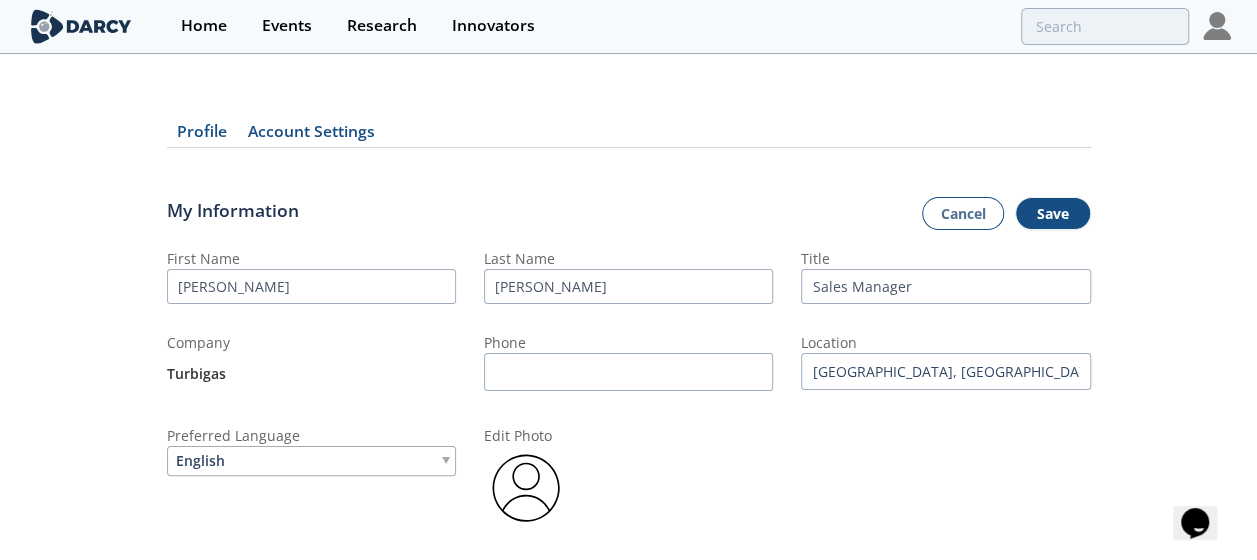 scroll, scrollTop: 0, scrollLeft: 0, axis: both 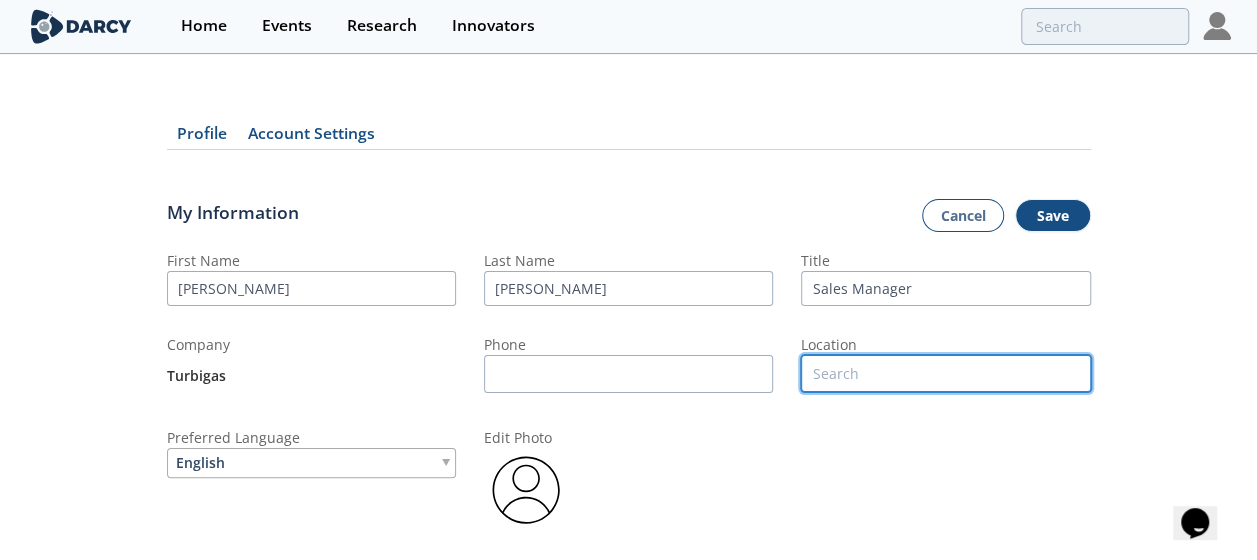 click at bounding box center (945, 373) 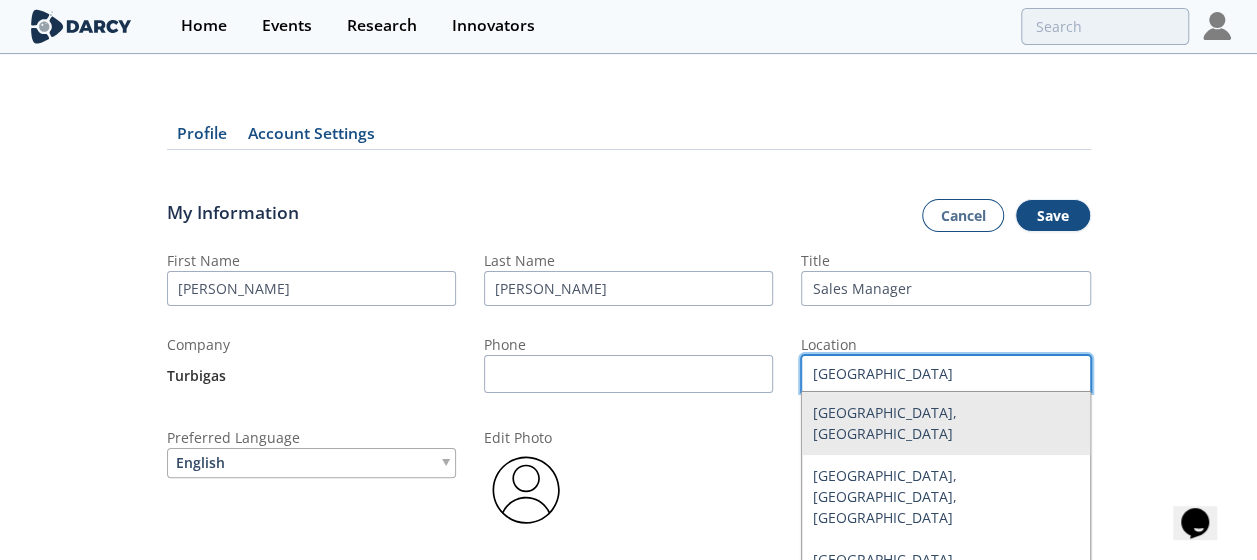 type on "[GEOGRAPHIC_DATA], [GEOGRAPHIC_DATA]" 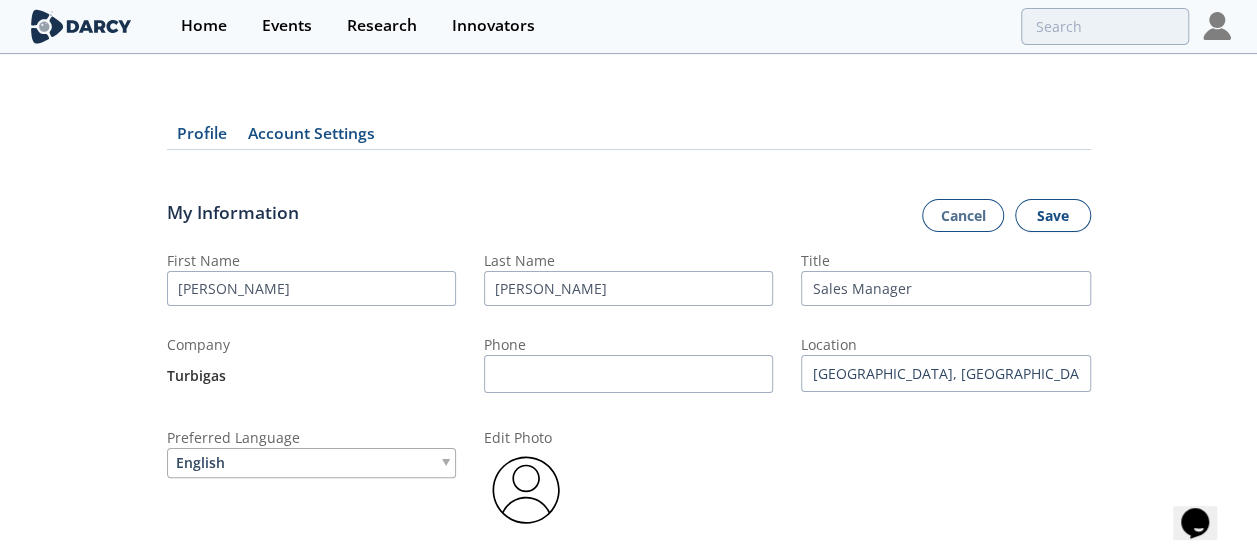 click on "Save" at bounding box center [1053, 216] 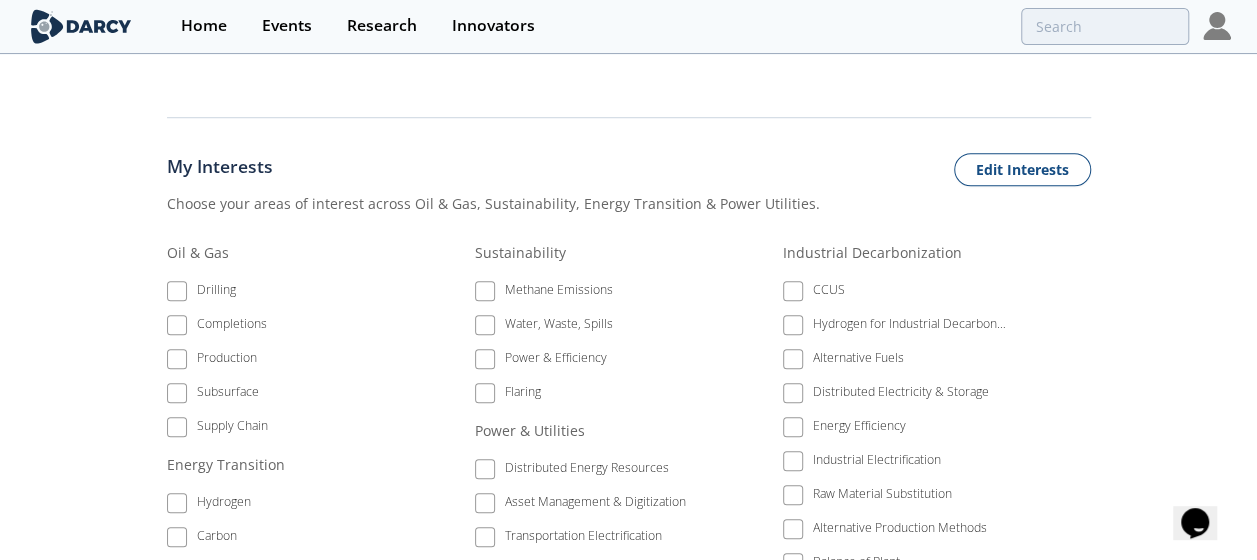 scroll, scrollTop: 699, scrollLeft: 0, axis: vertical 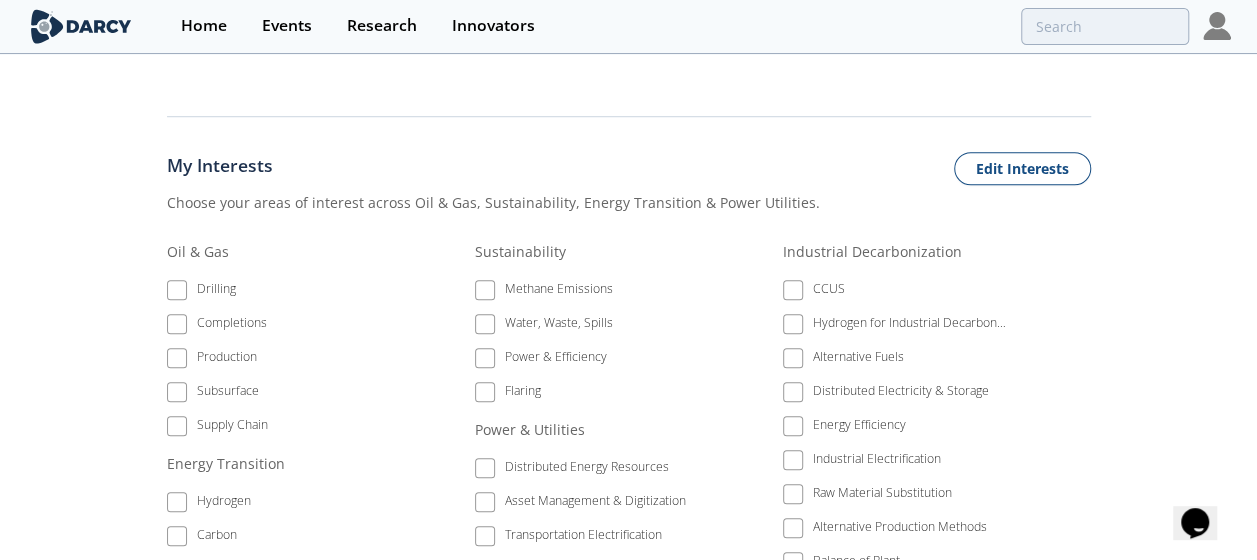 click on "Completions" at bounding box center (279, 327) 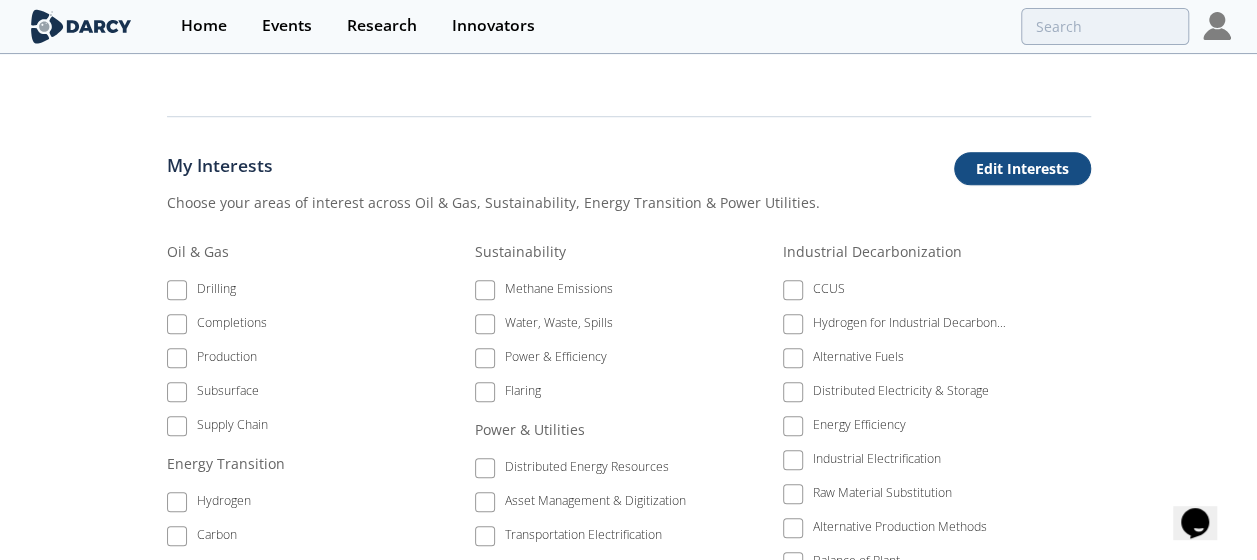 click on "Edit Interests" at bounding box center (1022, 169) 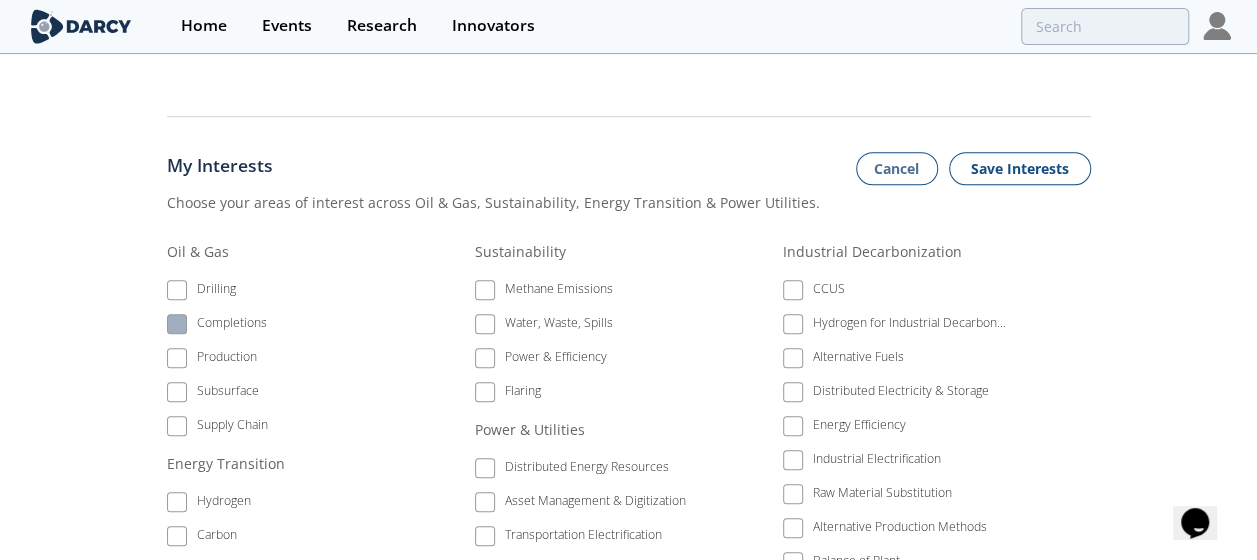 click at bounding box center [177, 324] 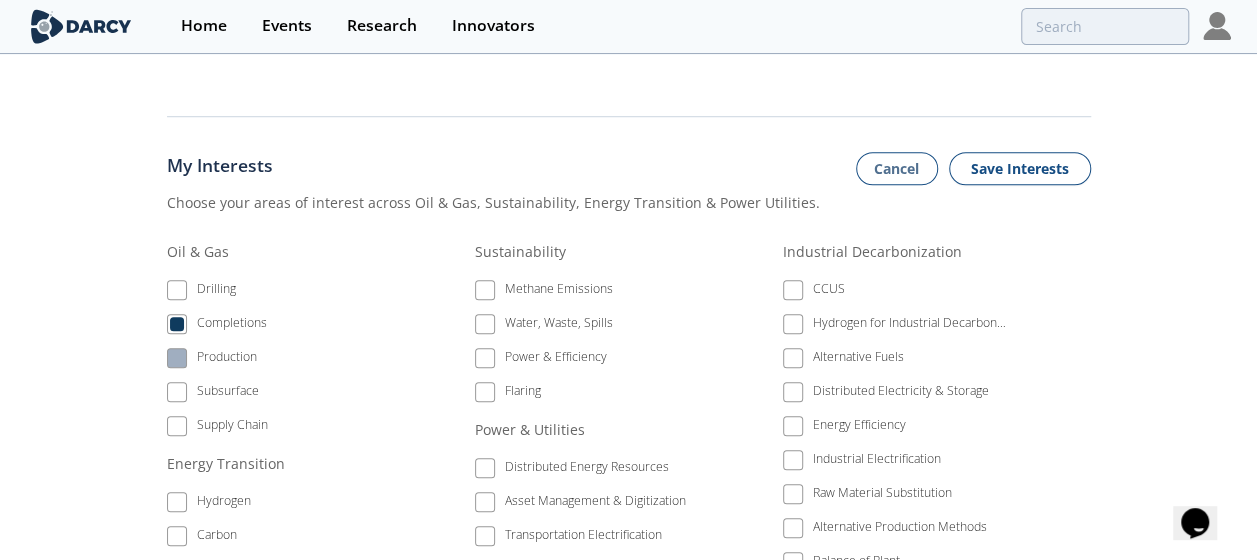 click at bounding box center [177, 358] 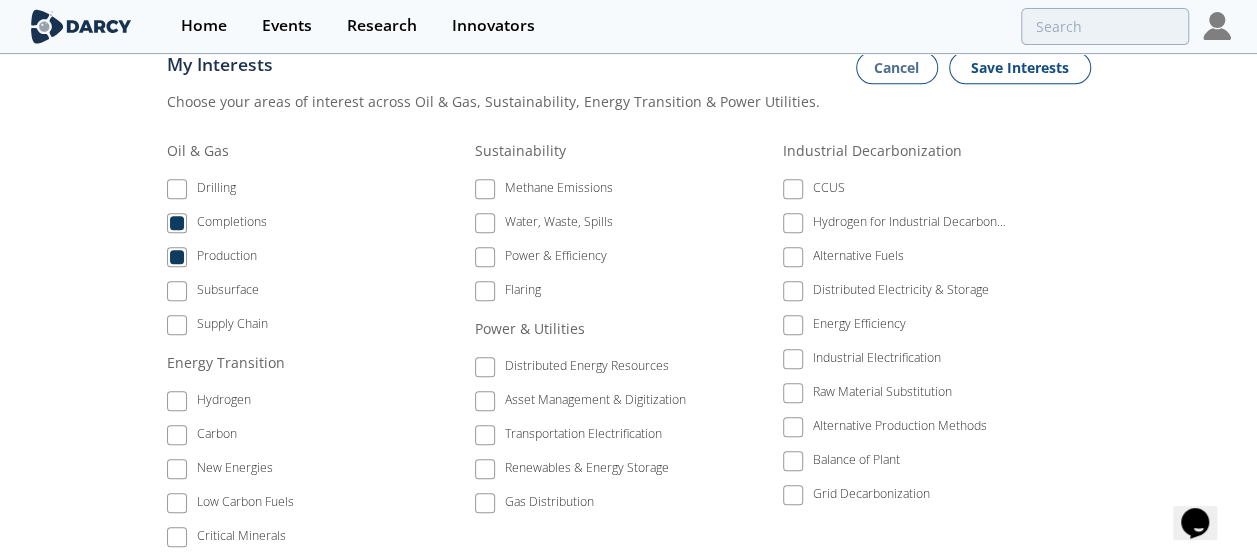 scroll, scrollTop: 800, scrollLeft: 0, axis: vertical 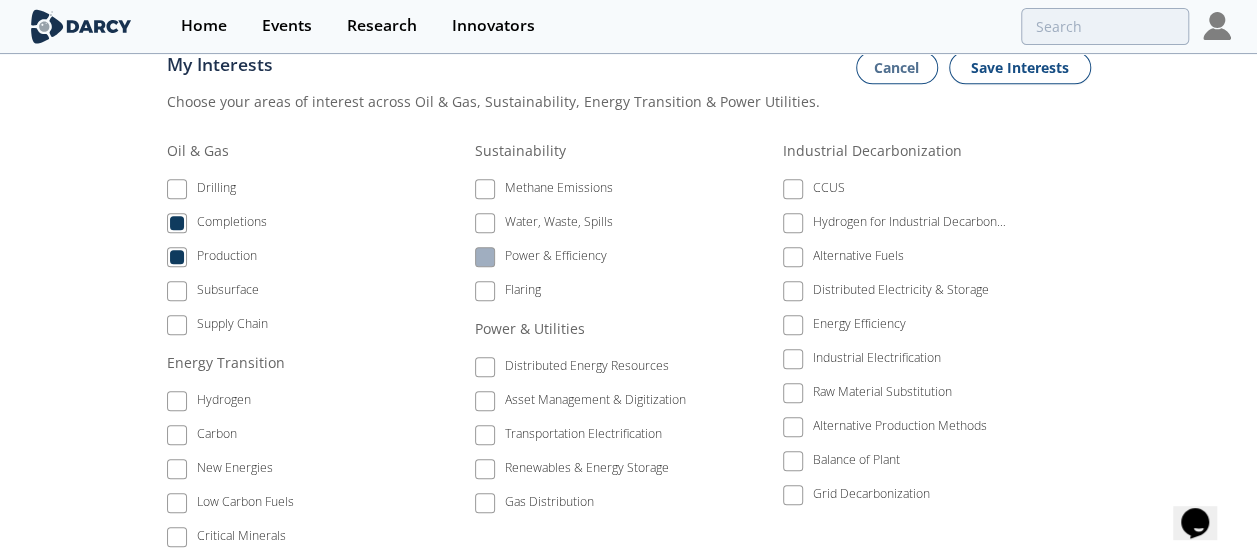 click at bounding box center [485, 257] 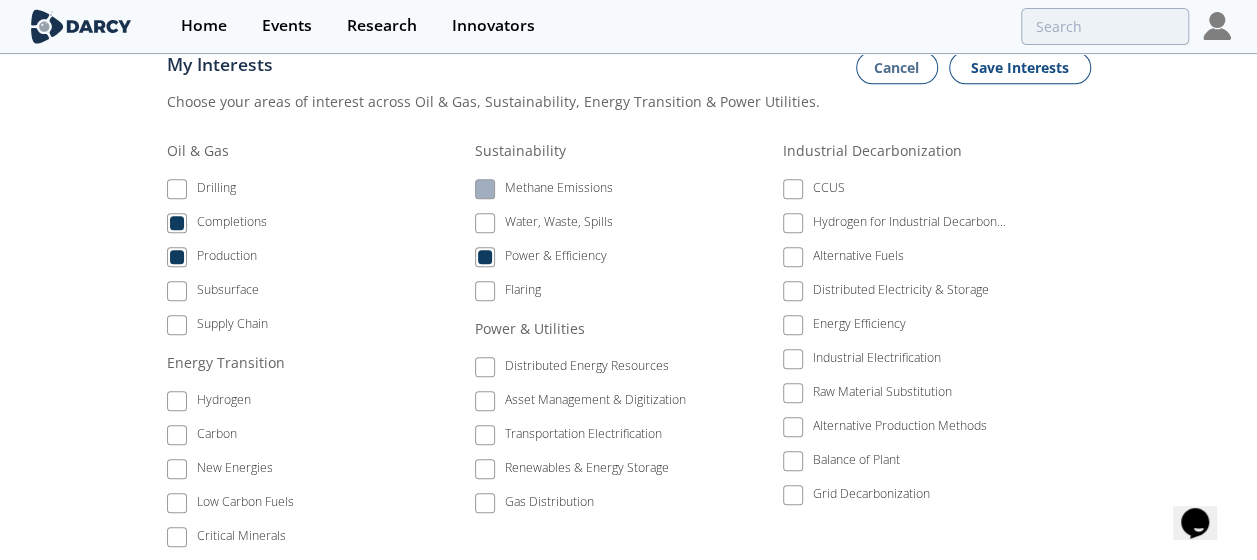 click on "Methane Emissions" at bounding box center [587, 188] 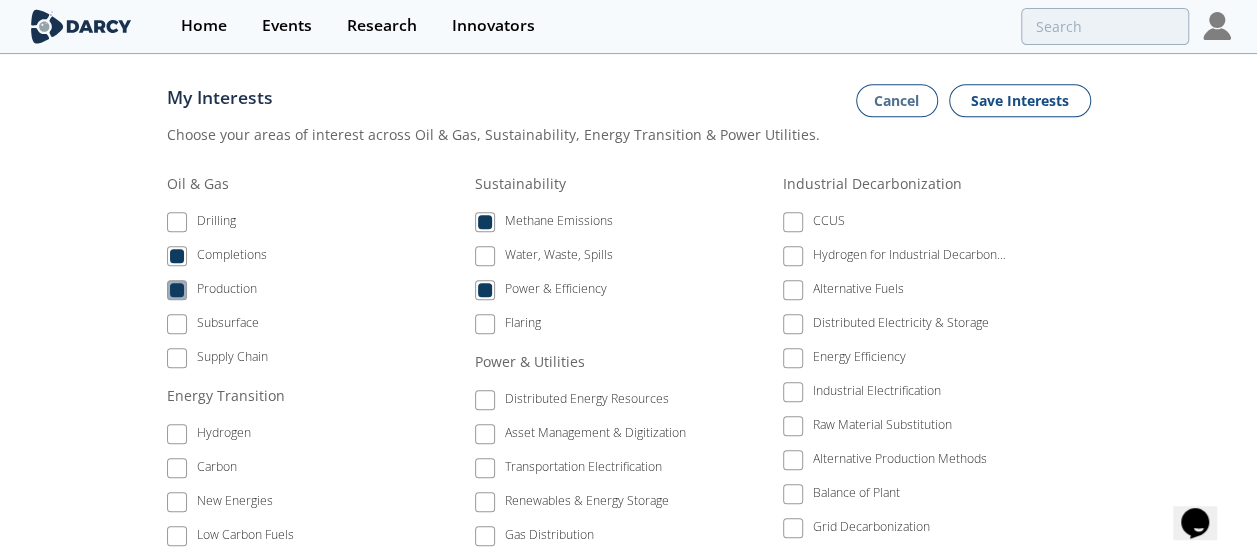 scroll, scrollTop: 766, scrollLeft: 0, axis: vertical 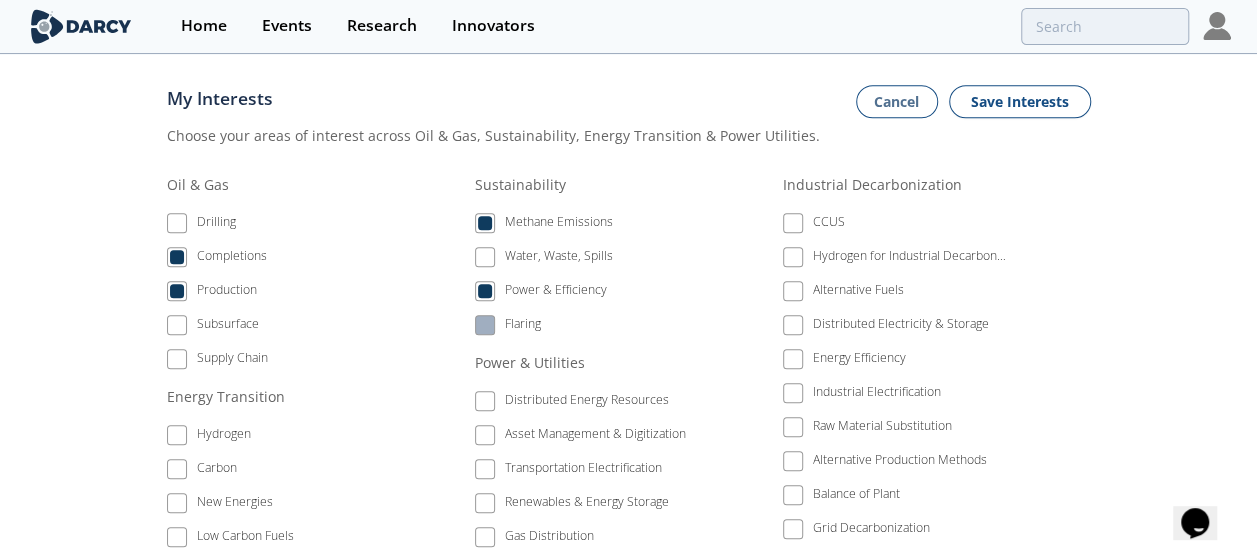 click at bounding box center (485, 325) 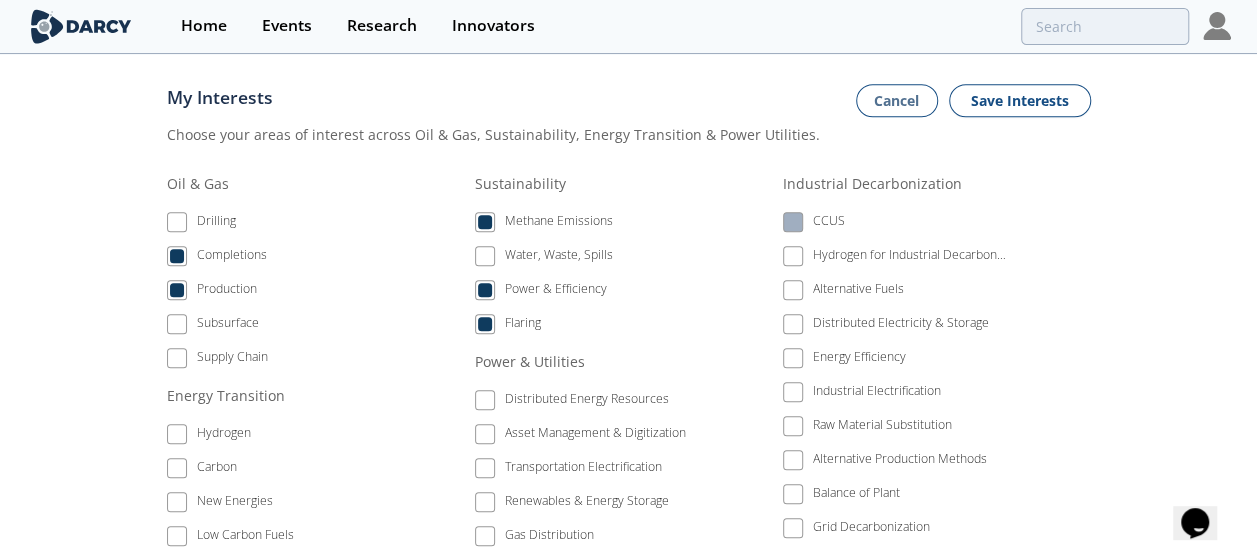 scroll, scrollTop: 766, scrollLeft: 0, axis: vertical 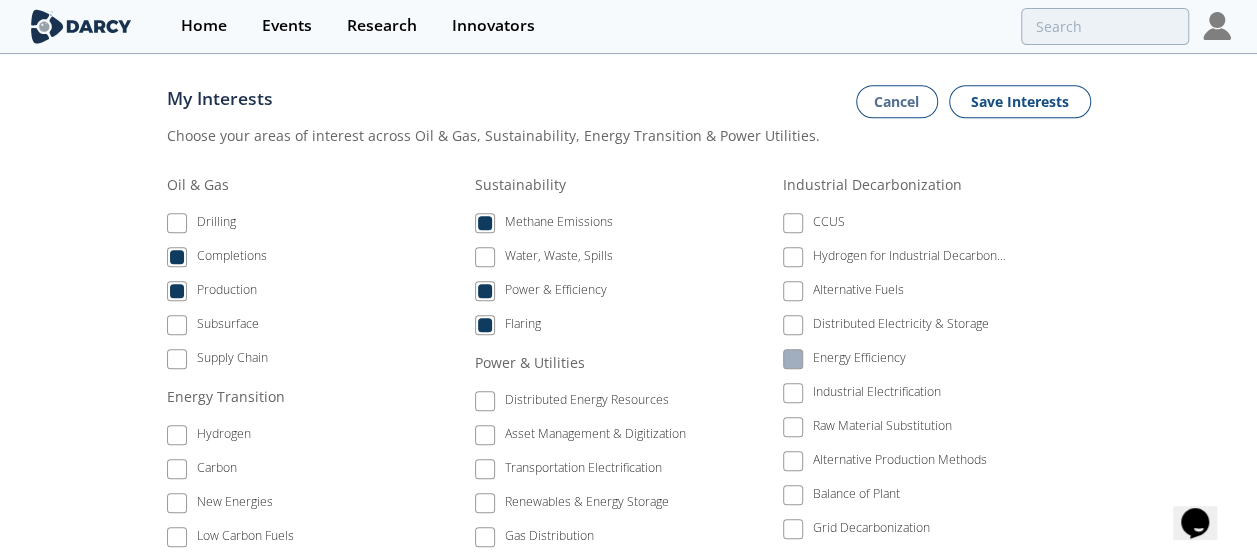 click at bounding box center (793, 359) 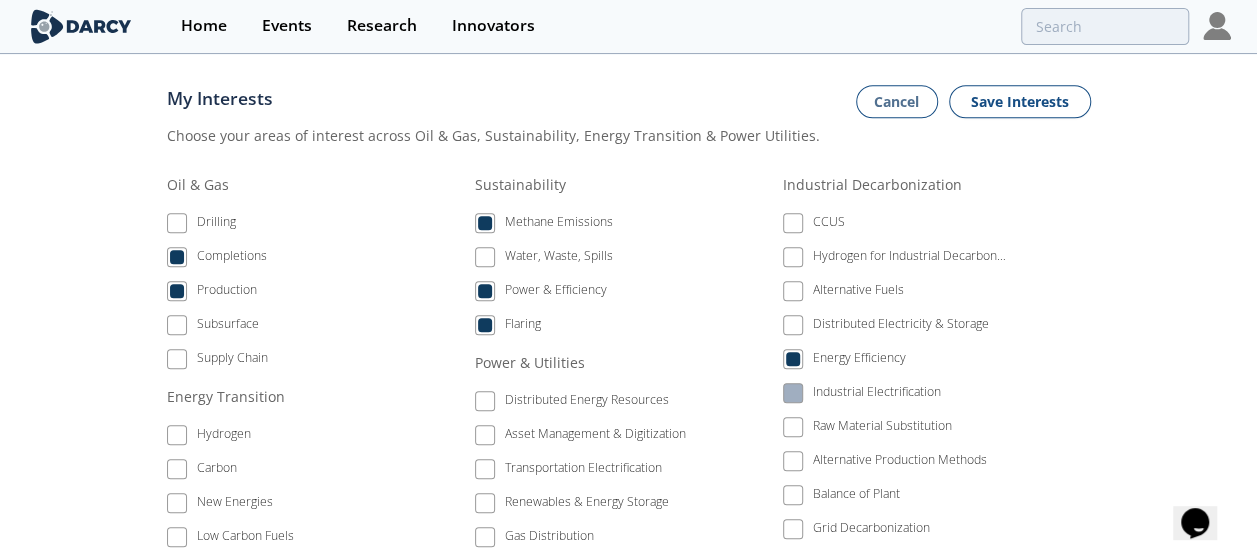 click at bounding box center (793, 393) 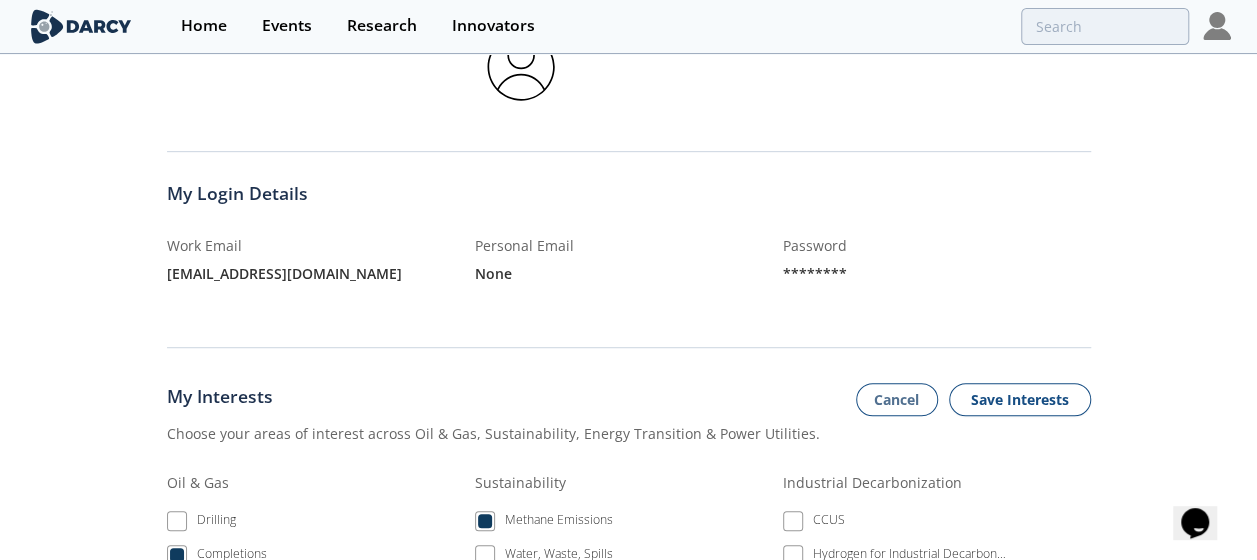 scroll, scrollTop: 468, scrollLeft: 0, axis: vertical 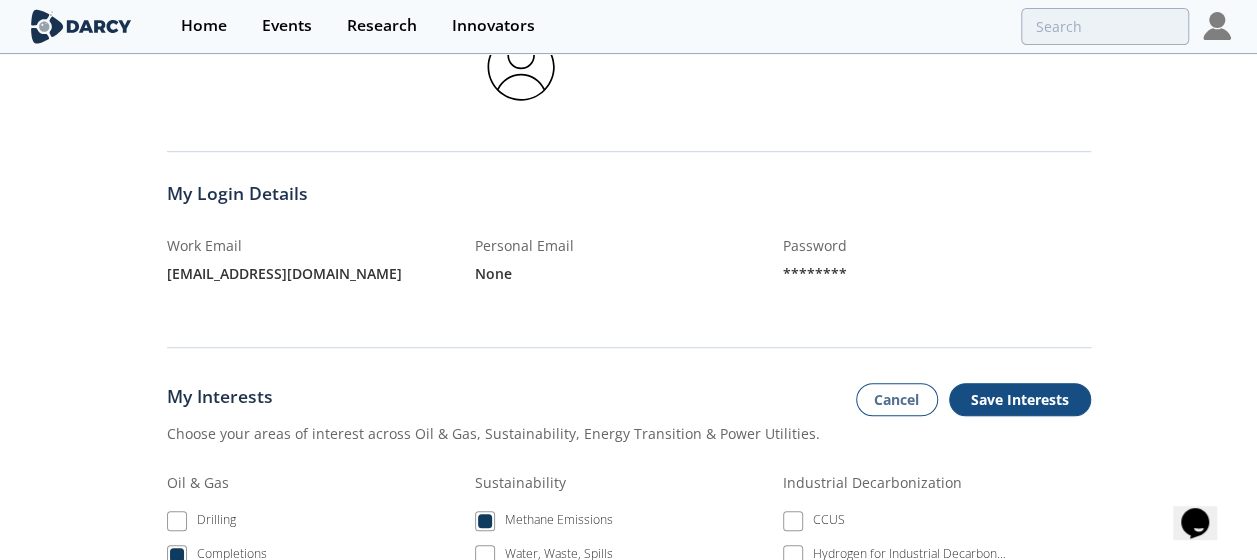 click on "Save Interests" at bounding box center [1020, 400] 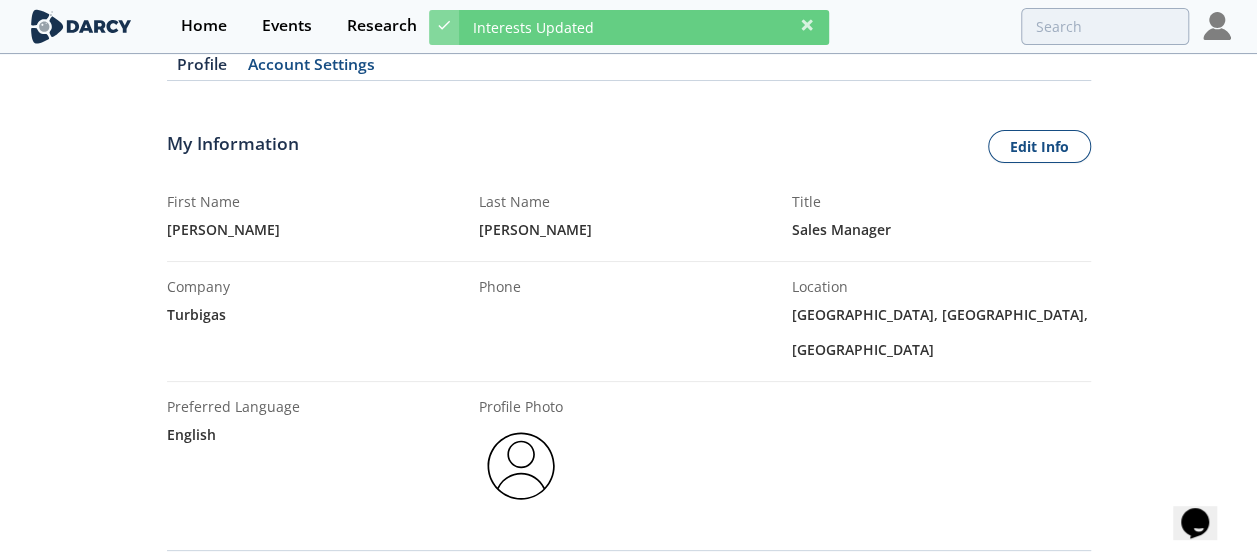 scroll, scrollTop: 0, scrollLeft: 0, axis: both 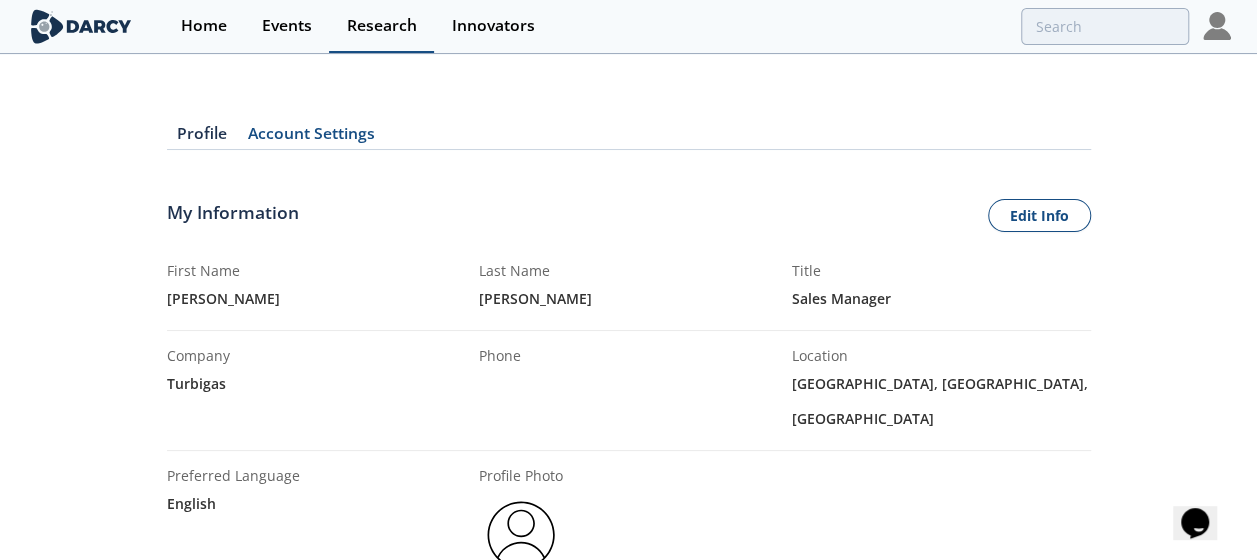 click on "Research" at bounding box center (382, 26) 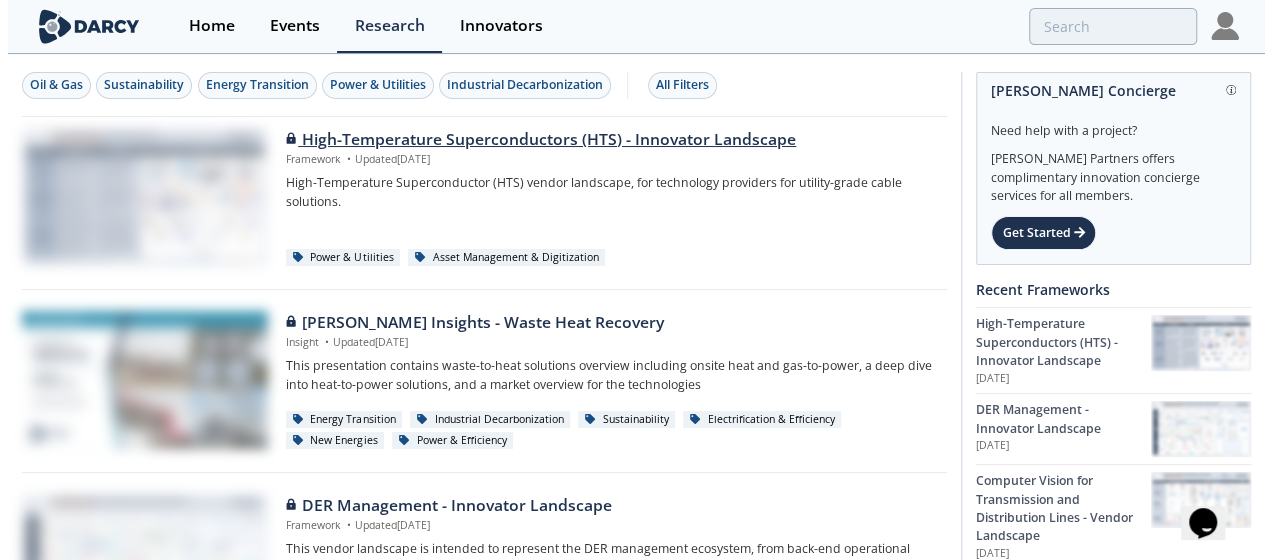 scroll, scrollTop: 0, scrollLeft: 0, axis: both 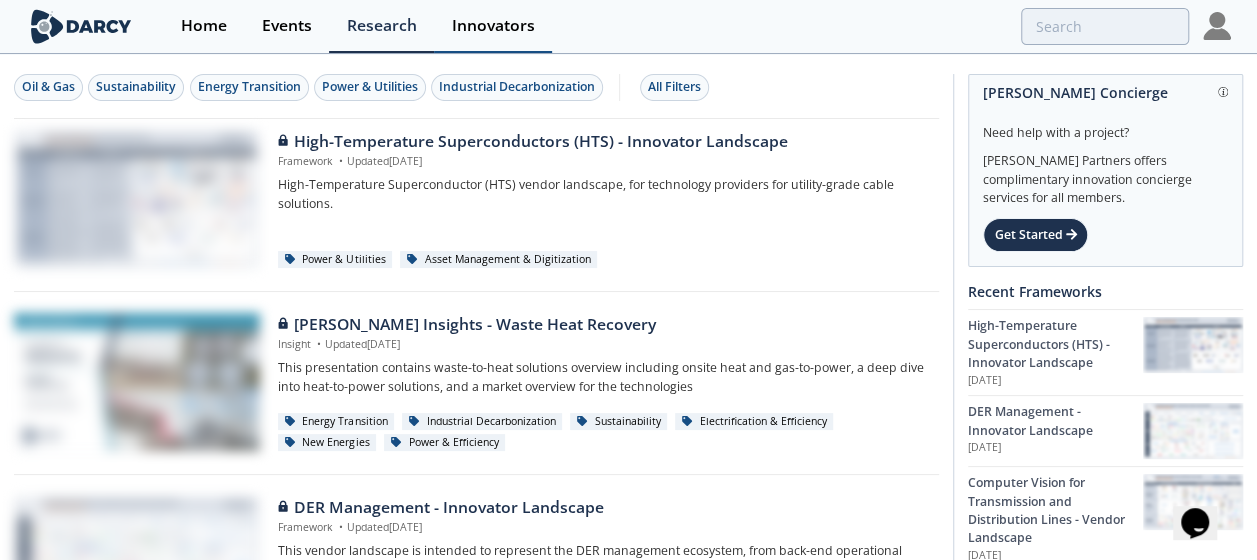 click on "Innovators" at bounding box center [493, 26] 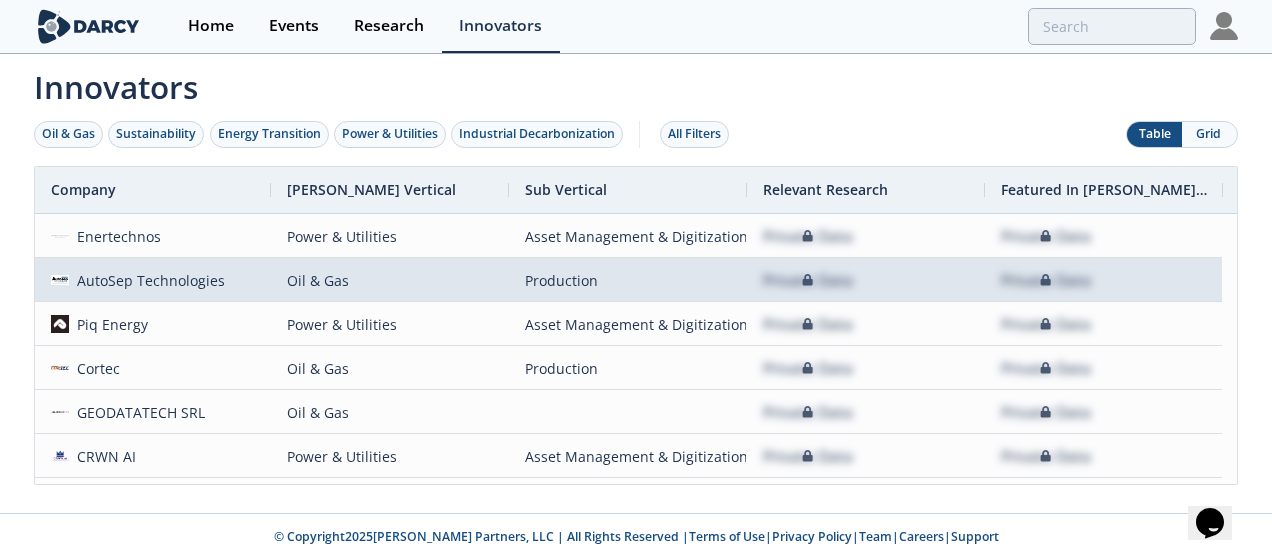 scroll, scrollTop: 11, scrollLeft: 0, axis: vertical 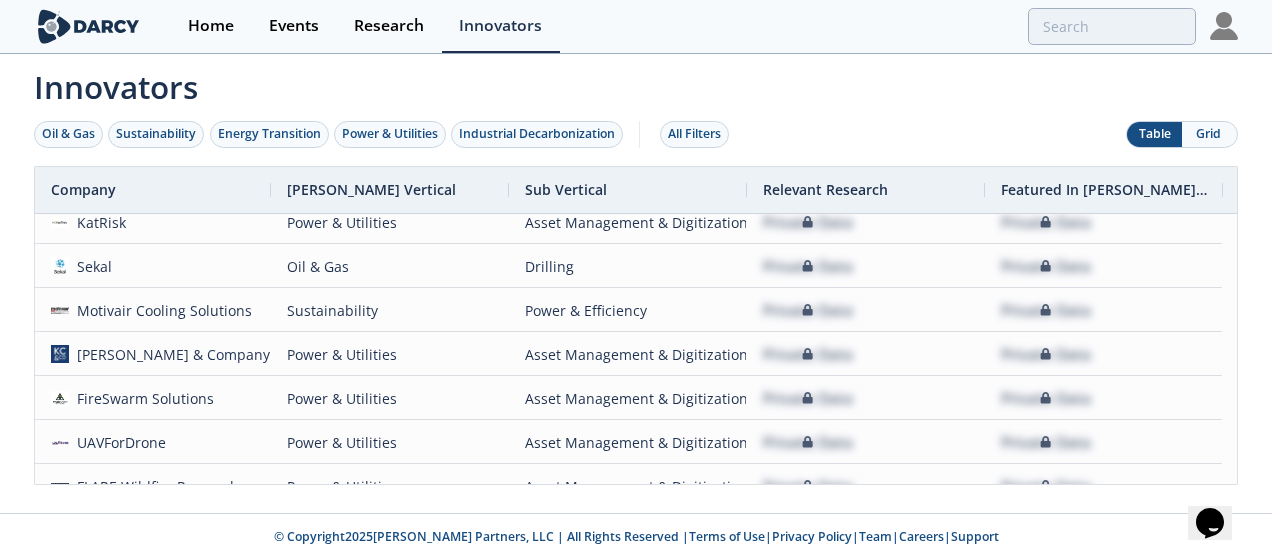 click on "Grid" at bounding box center (1209, 134) 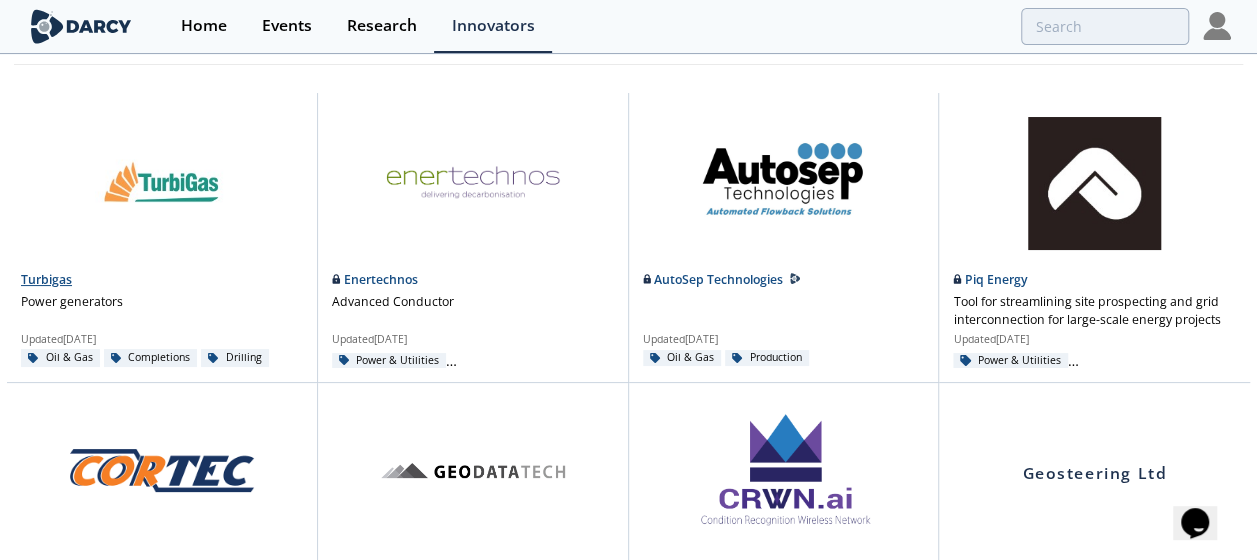 click on "Turbigas" at bounding box center [46, 279] 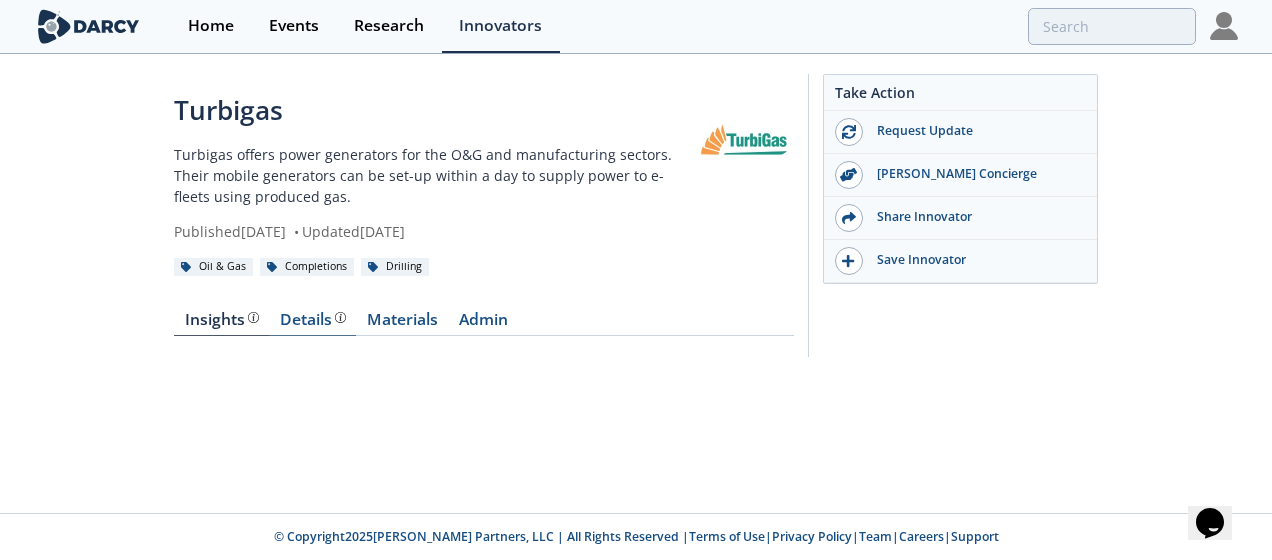click on "Details
Product overview, business model, technology and applications as added by the Turbigas team." at bounding box center [312, 324] 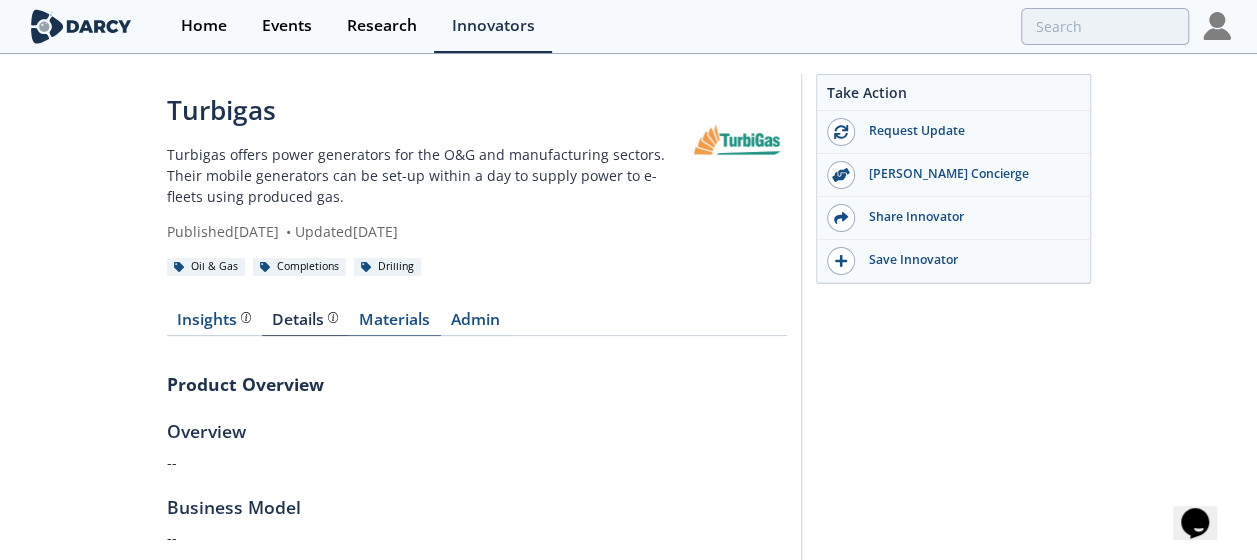 click on "Materials" at bounding box center (395, 324) 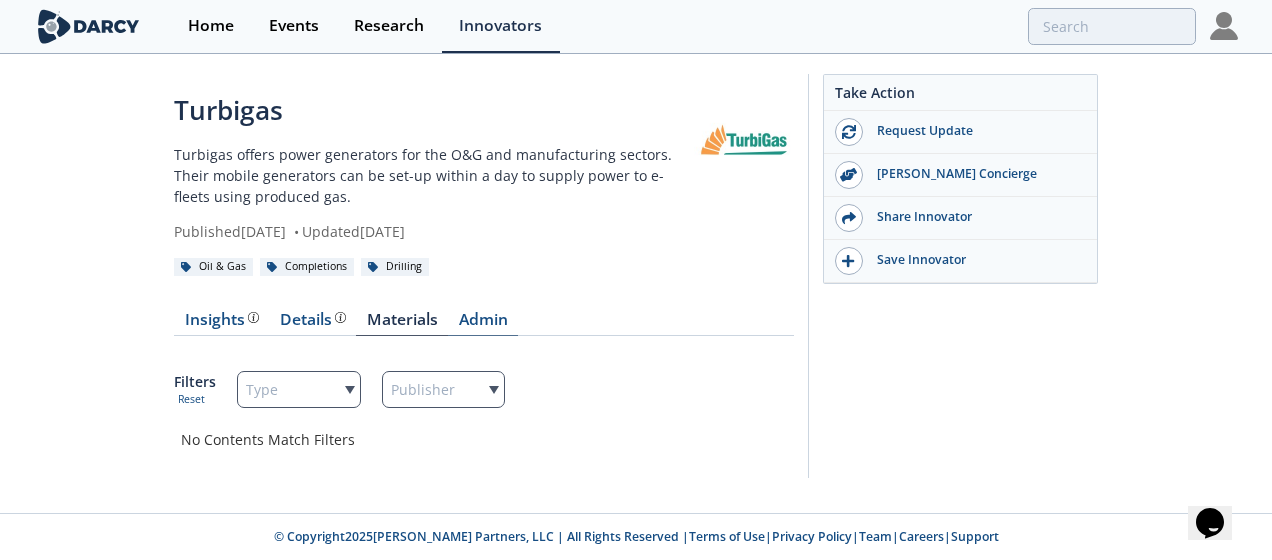 click on "Admin" at bounding box center [483, 324] 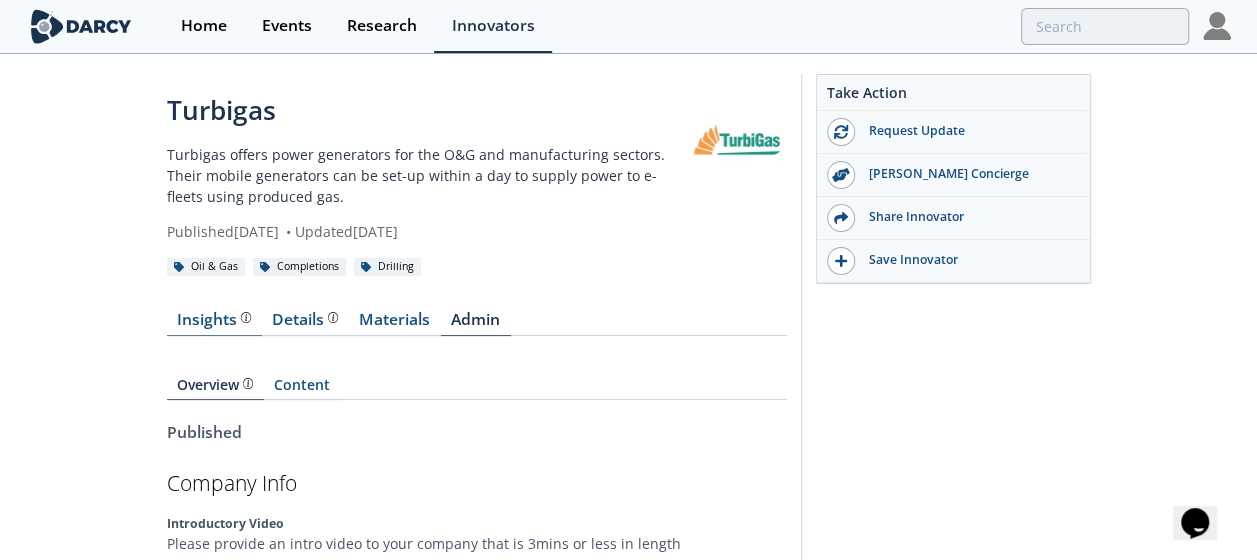 click on "Insights
The Darcy Research team’s summarized opinion of the innovator, the competitive landscape, background information of the innovator and snapshot of the customer base." at bounding box center [214, 320] 